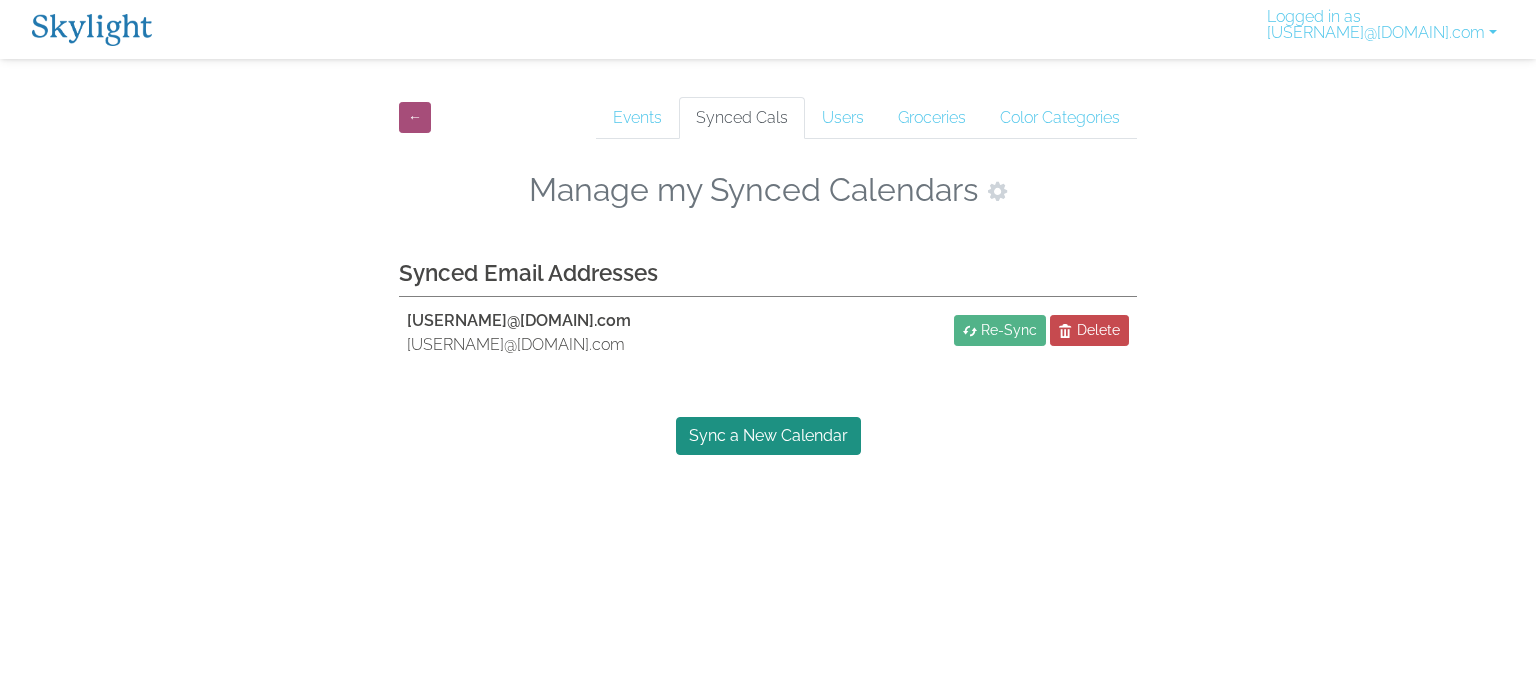 scroll, scrollTop: 0, scrollLeft: 0, axis: both 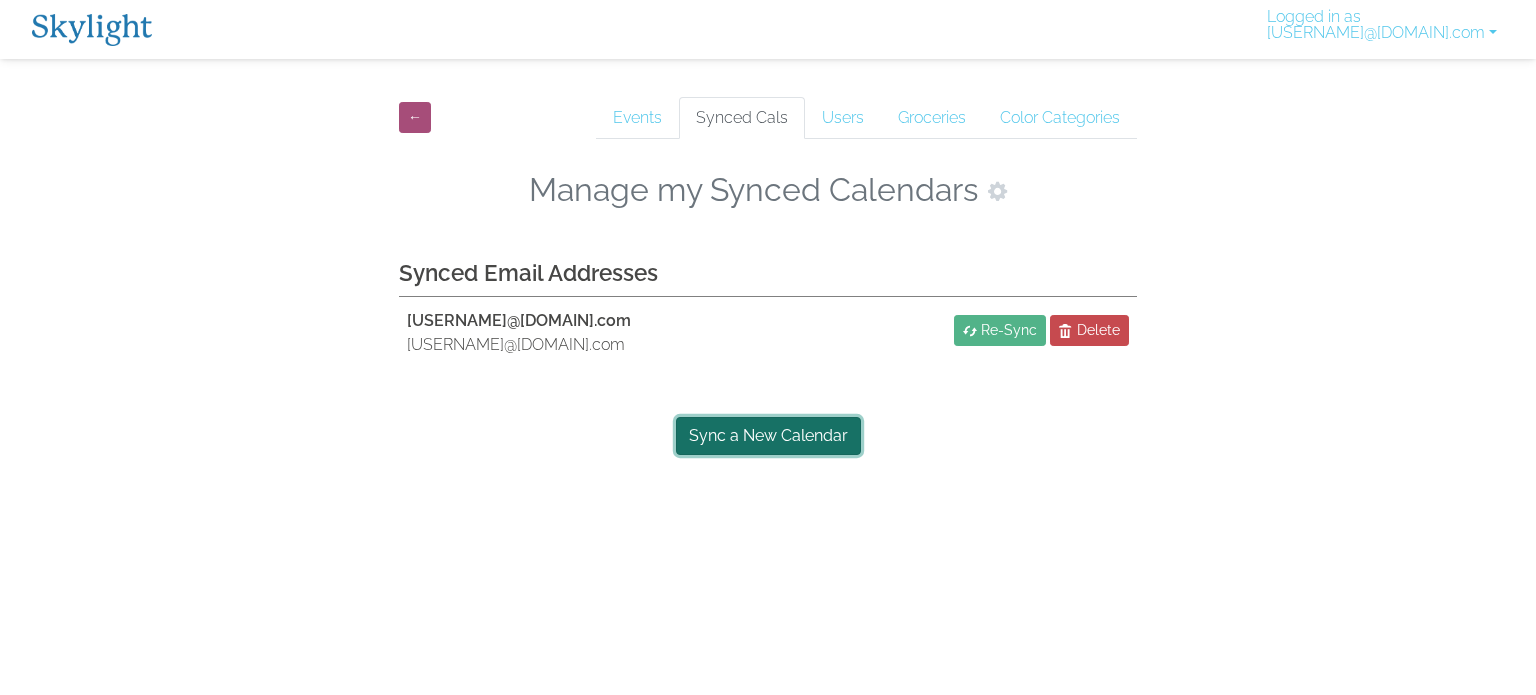 click on "Sync a New Calendar" at bounding box center [768, 436] 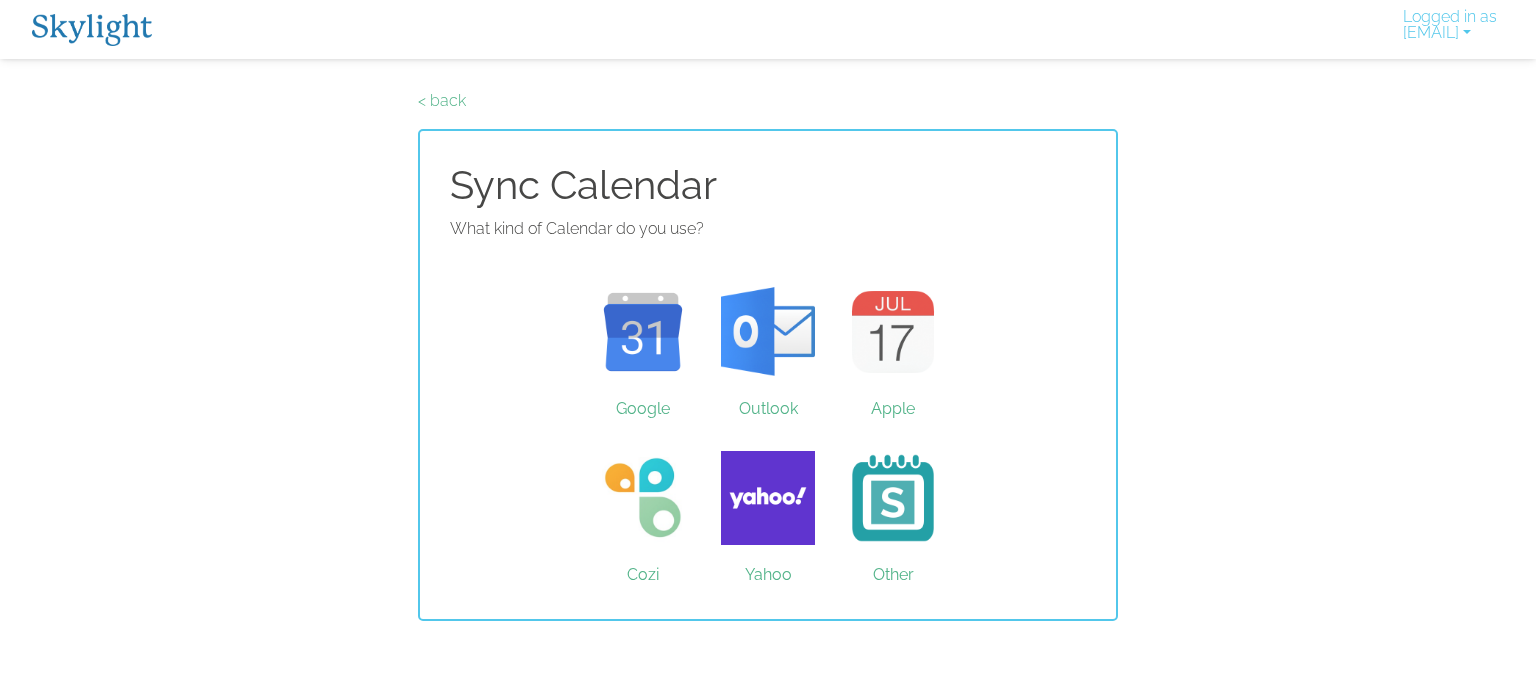 scroll, scrollTop: 0, scrollLeft: 0, axis: both 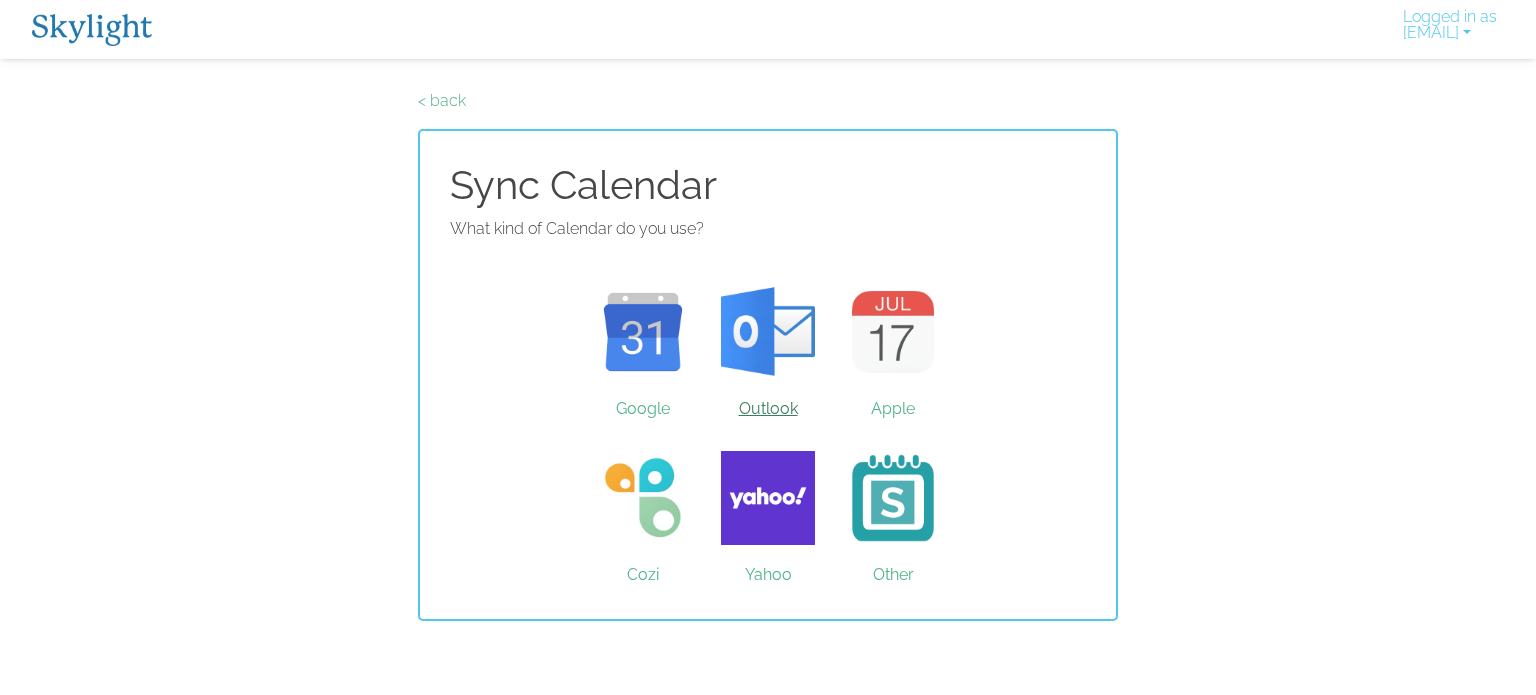 click on "Outlook" at bounding box center (768, 332) 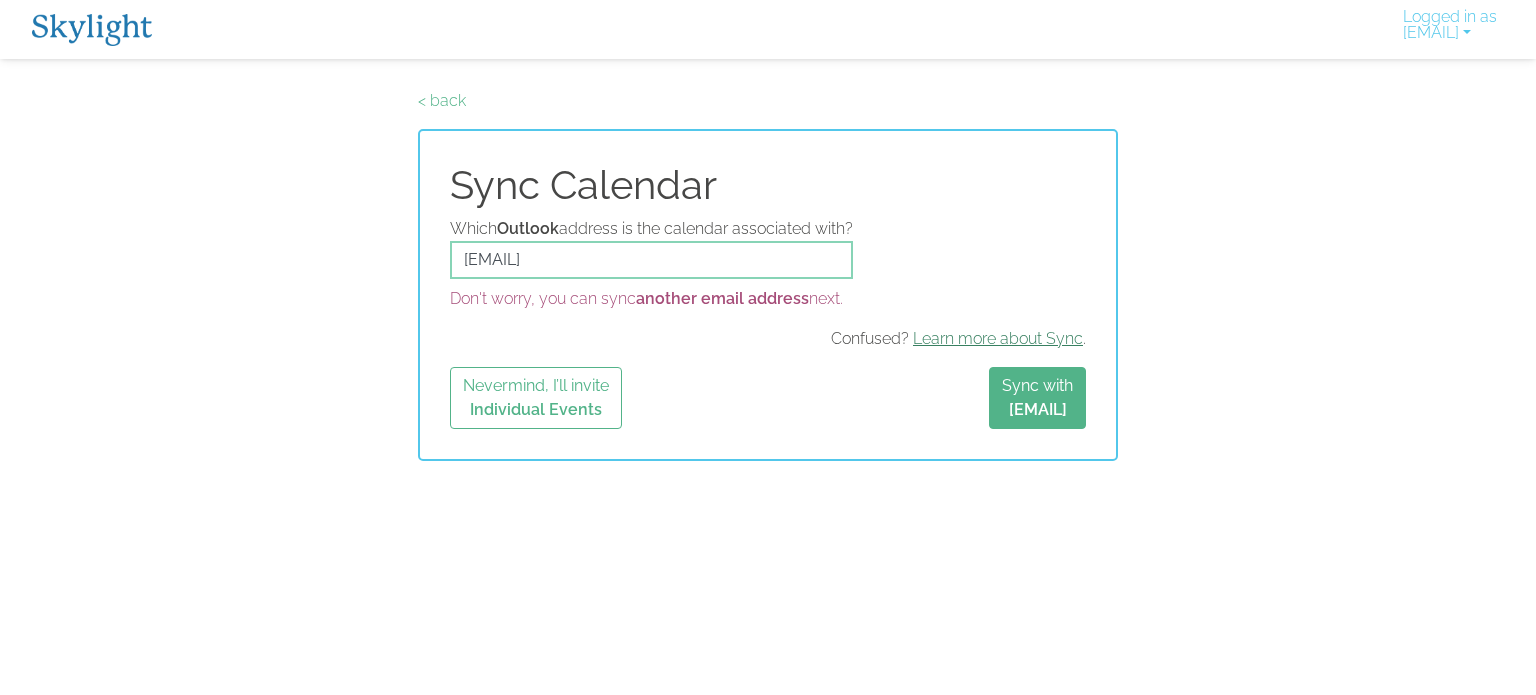 click on "Learn more about Sync" at bounding box center [998, 338] 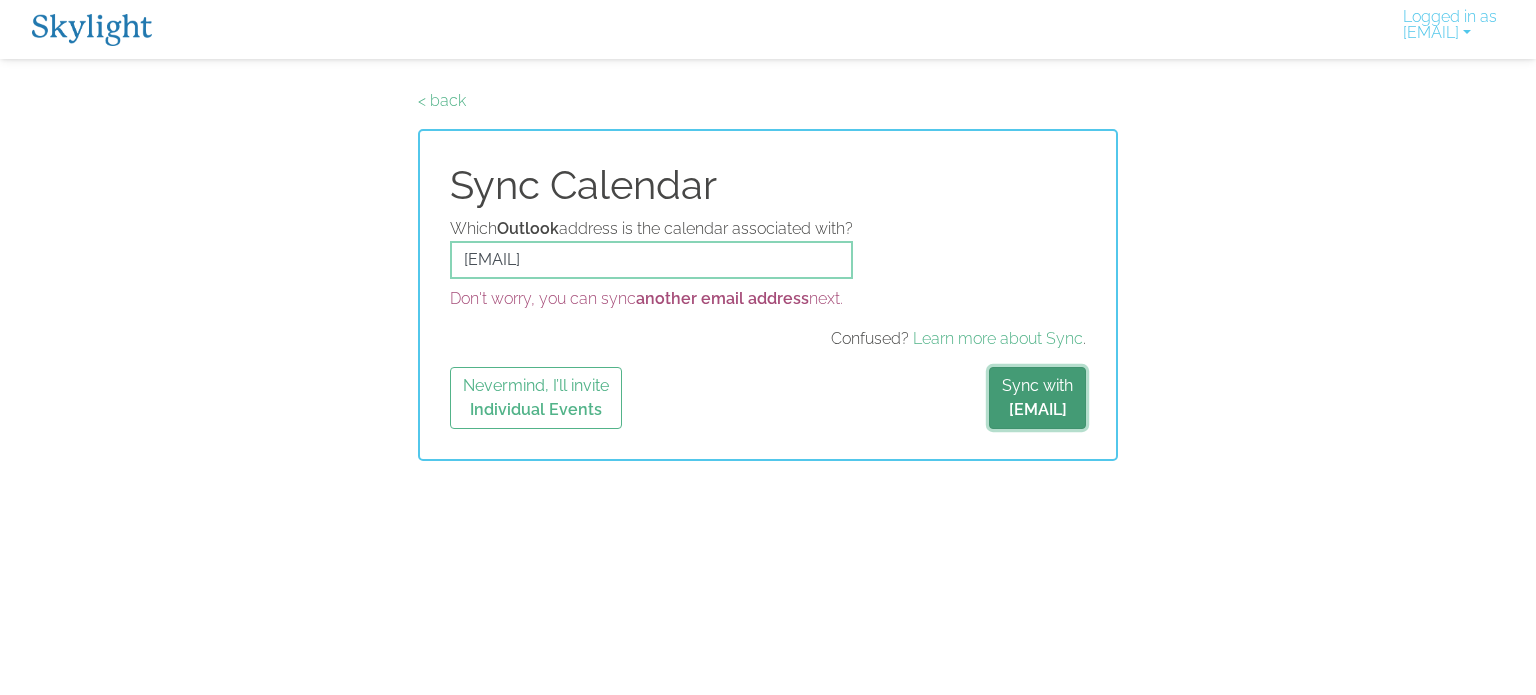 click on "Sync with  lindsi0526@gmail.com" at bounding box center [1037, 398] 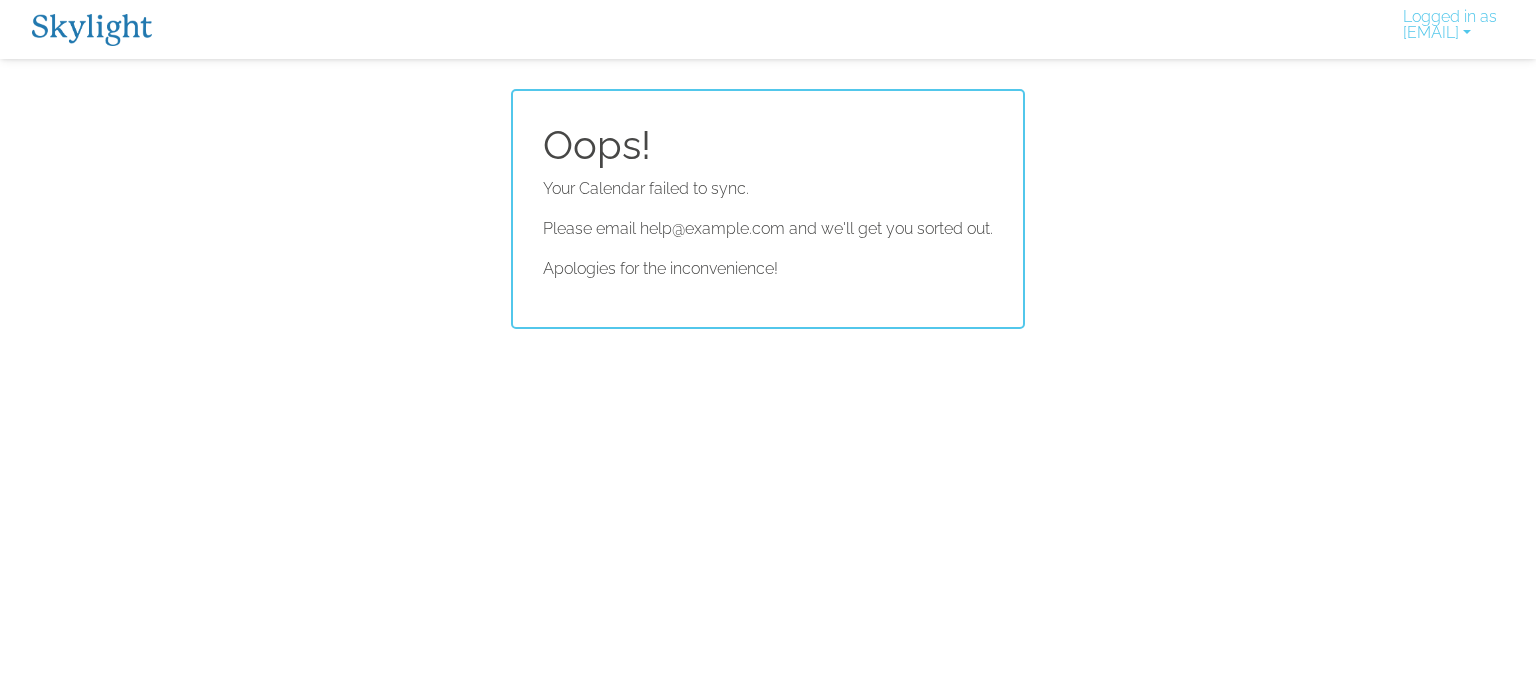 scroll, scrollTop: 0, scrollLeft: 0, axis: both 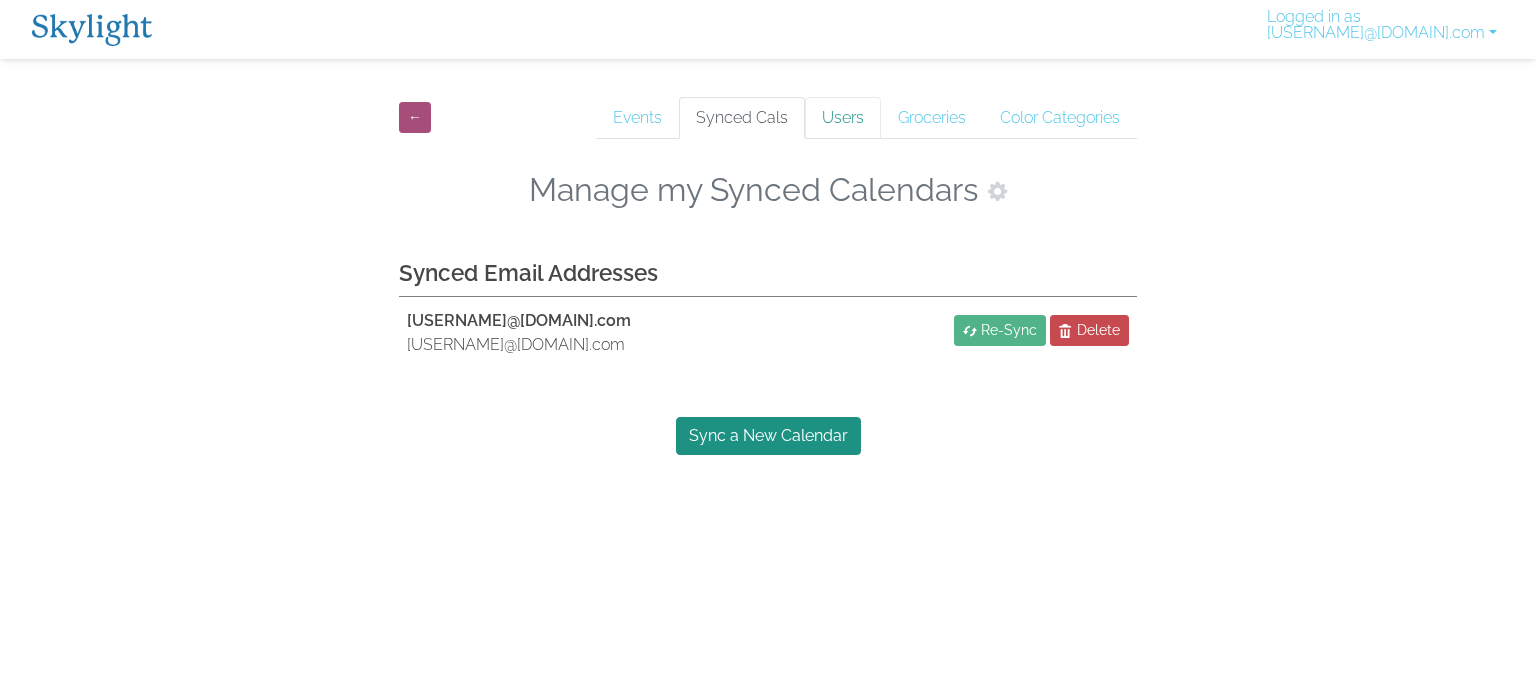 click on "Users" at bounding box center [843, 118] 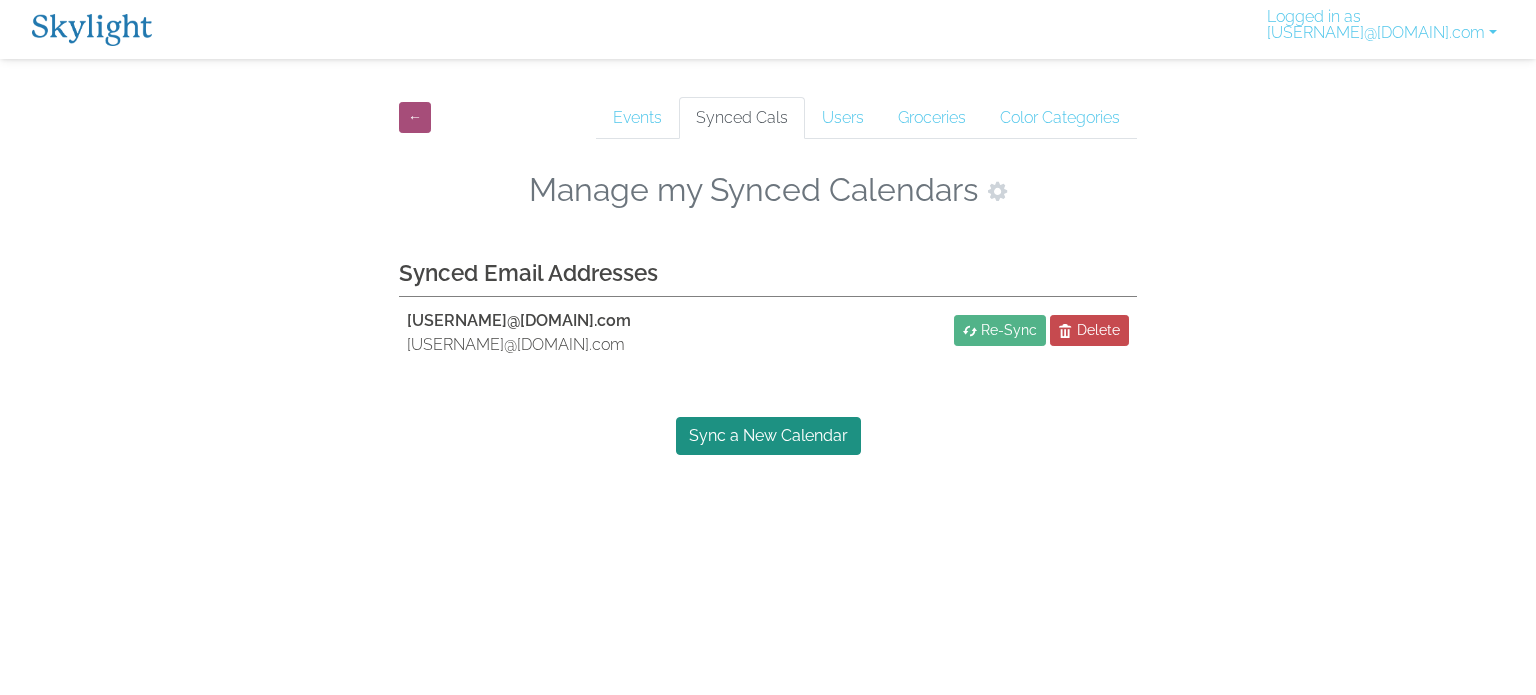 scroll, scrollTop: 0, scrollLeft: 0, axis: both 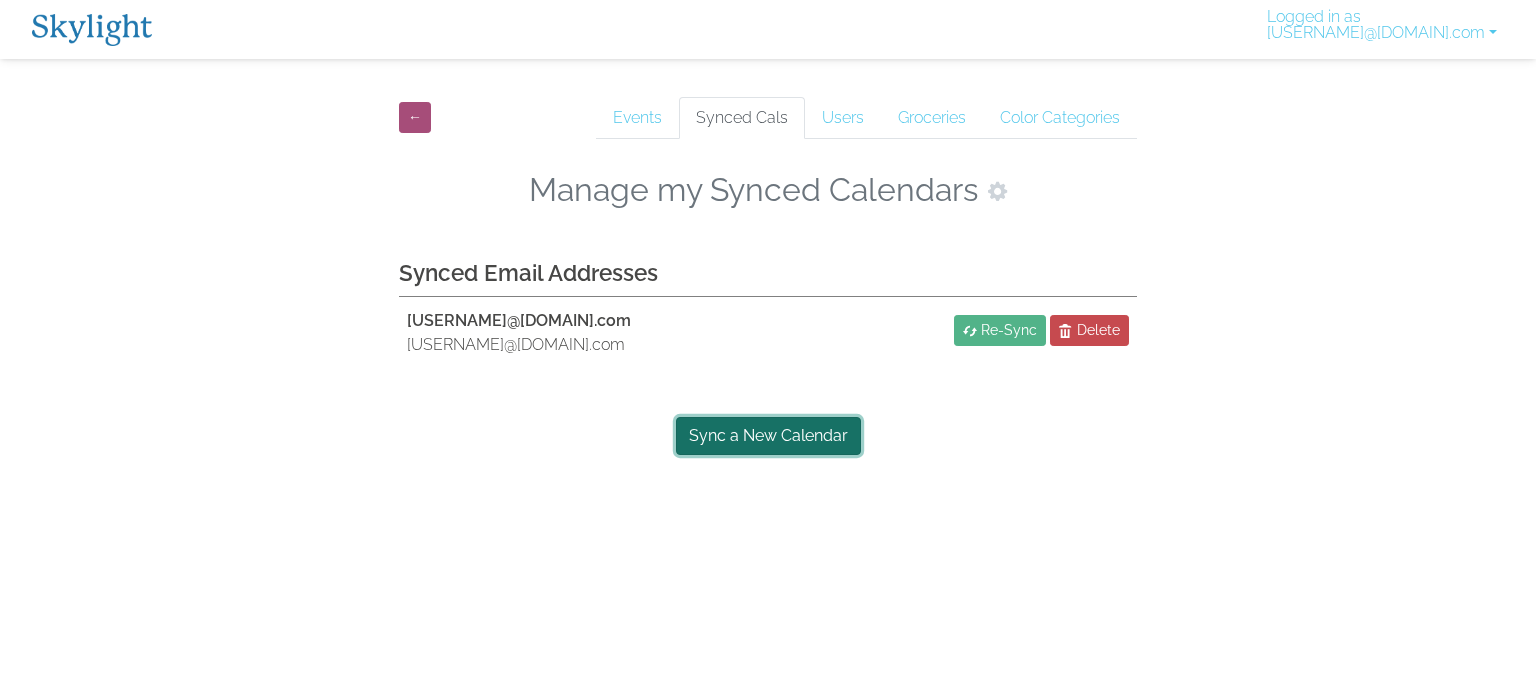 click on "Sync a New Calendar" at bounding box center (768, 436) 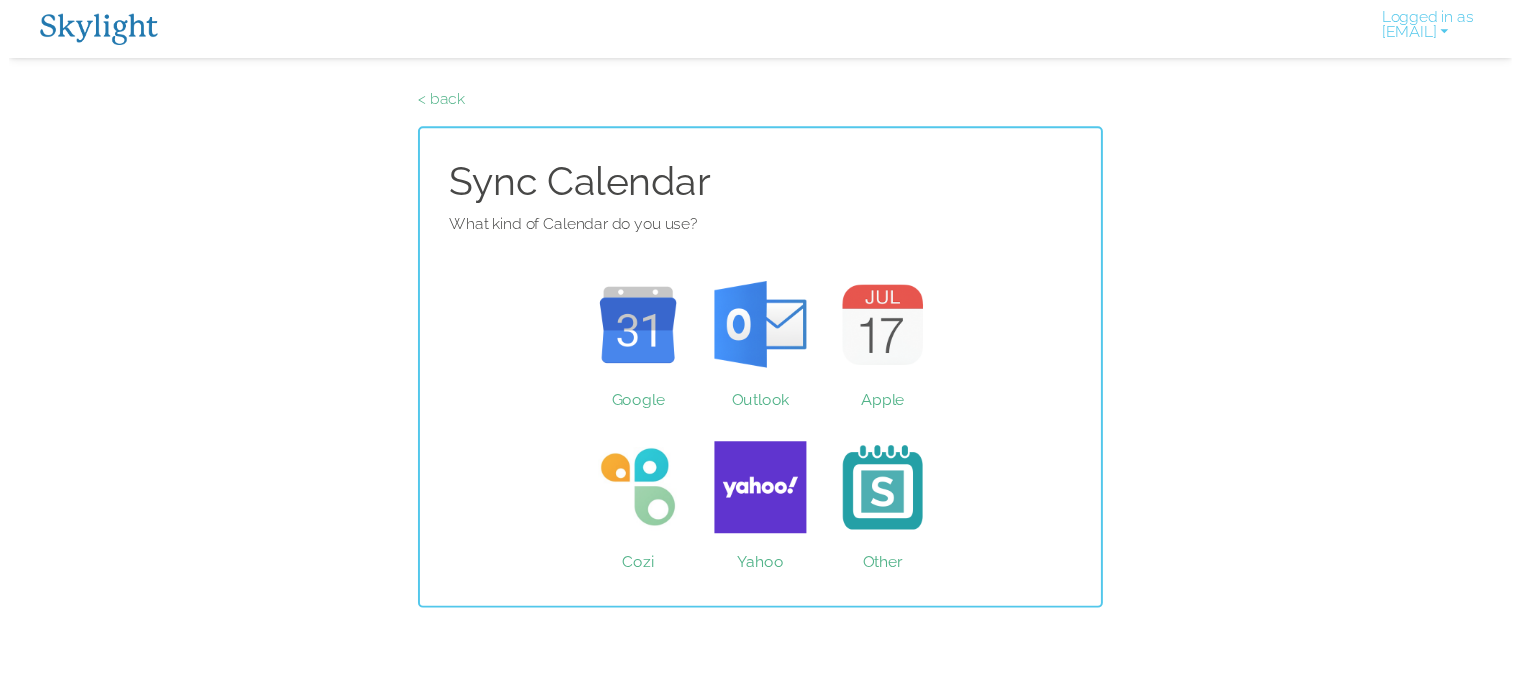 scroll, scrollTop: 0, scrollLeft: 0, axis: both 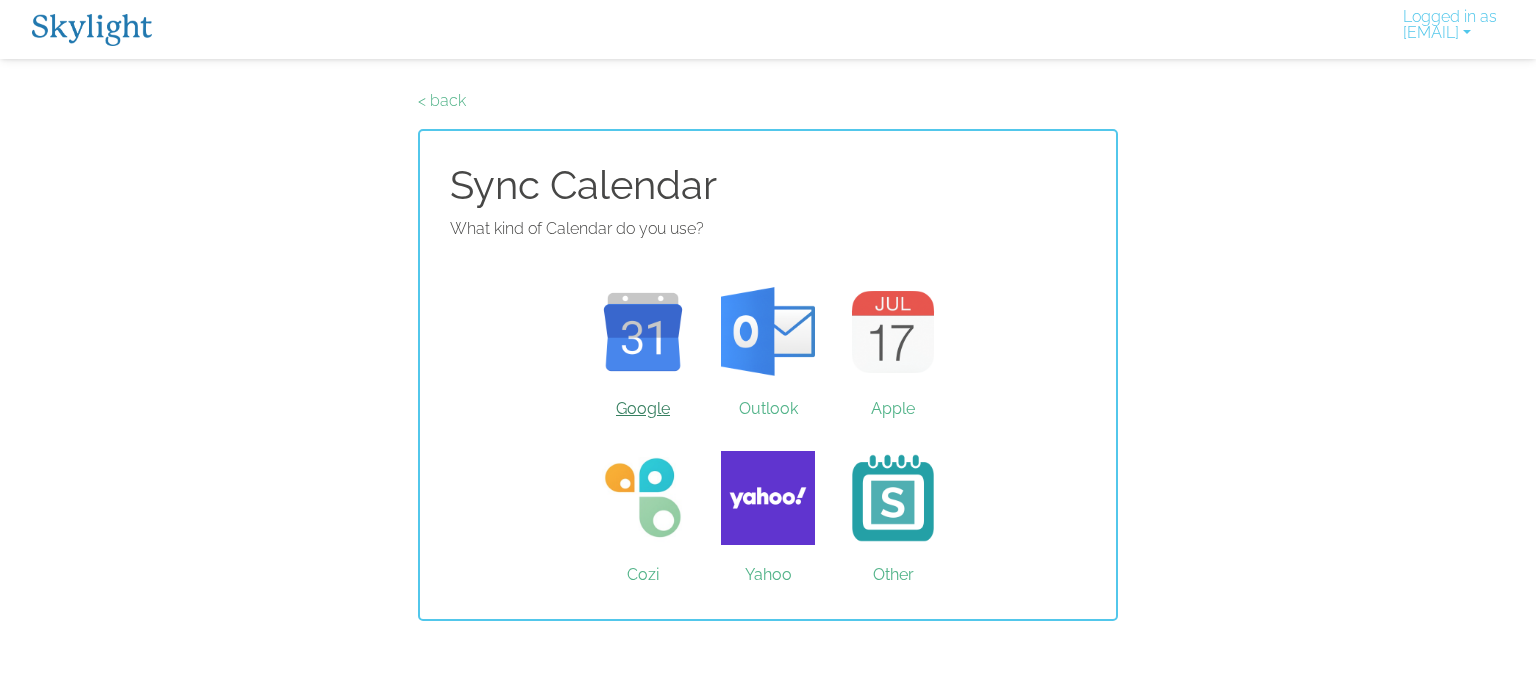 click on "Google" at bounding box center (643, 332) 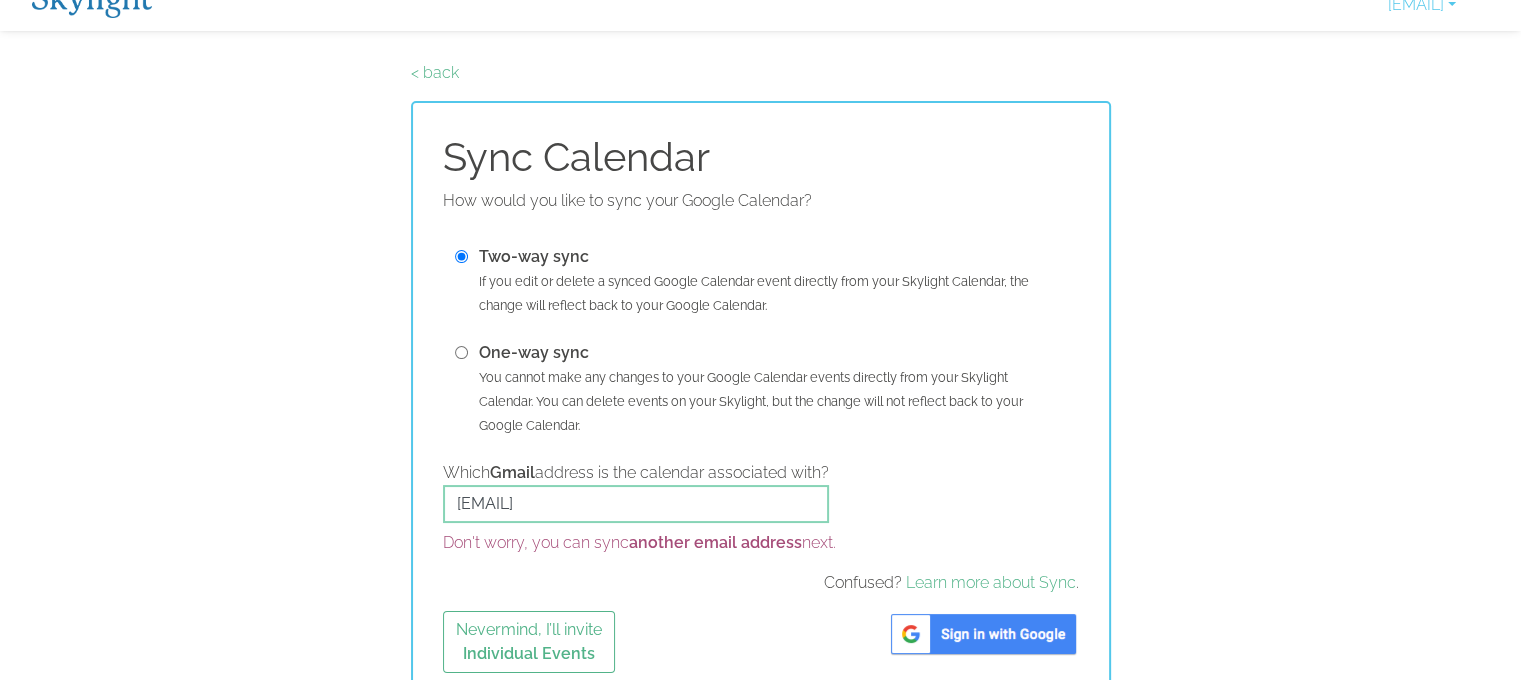 scroll, scrollTop: 51, scrollLeft: 0, axis: vertical 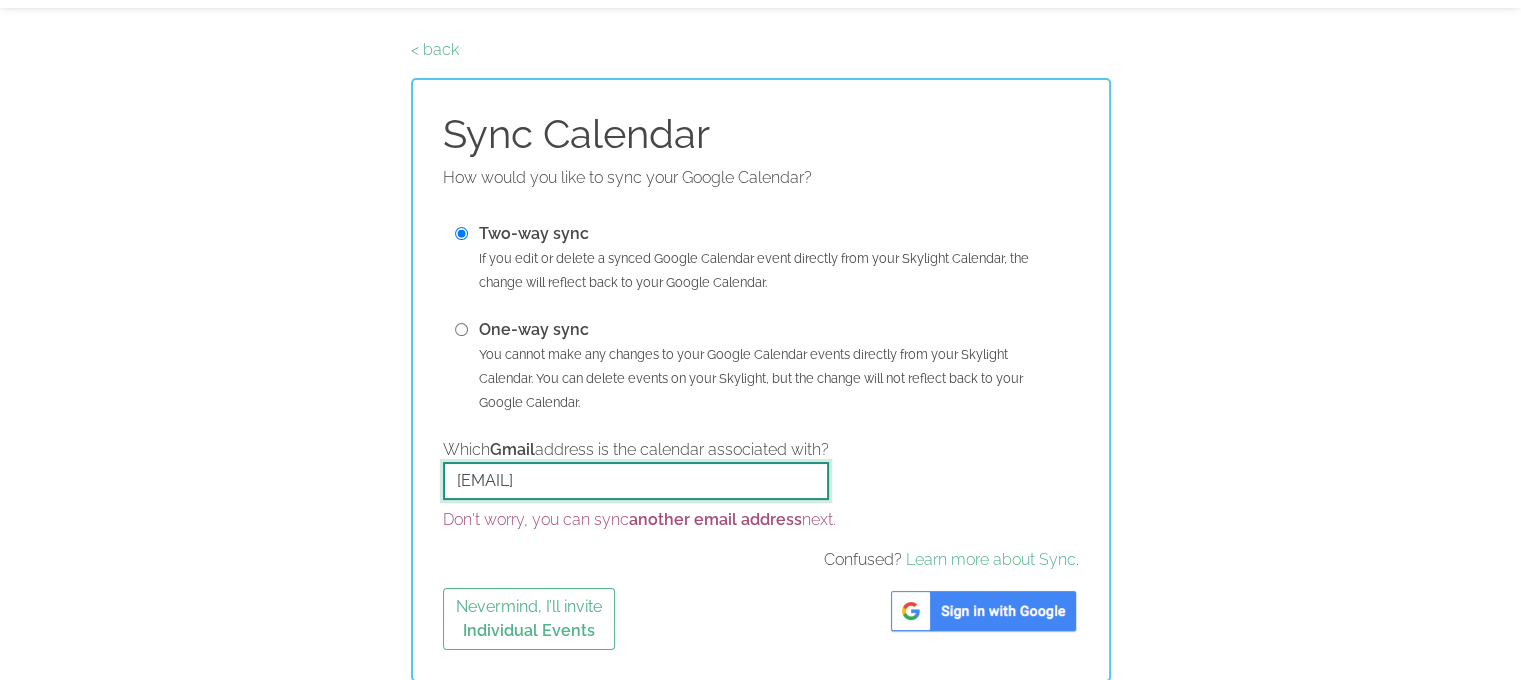 click on "[USERNAME]@[DOMAIN].com" at bounding box center [636, 481] 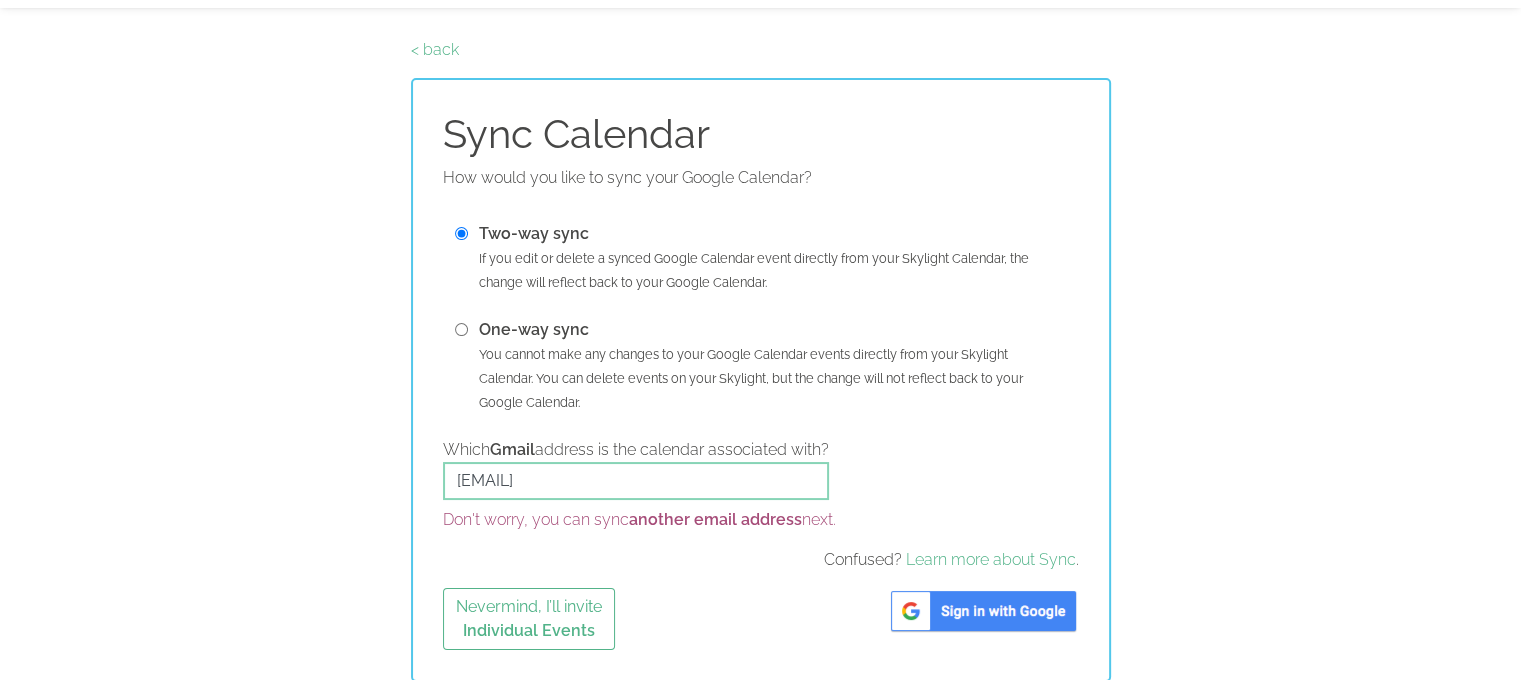 click on "Which  Gmail  address is the calendar associated with? lindsi0526@gmail.com Don't worry, you can sync  another email address  next. Confused?   Learn more about Sync ." at bounding box center [761, 505] 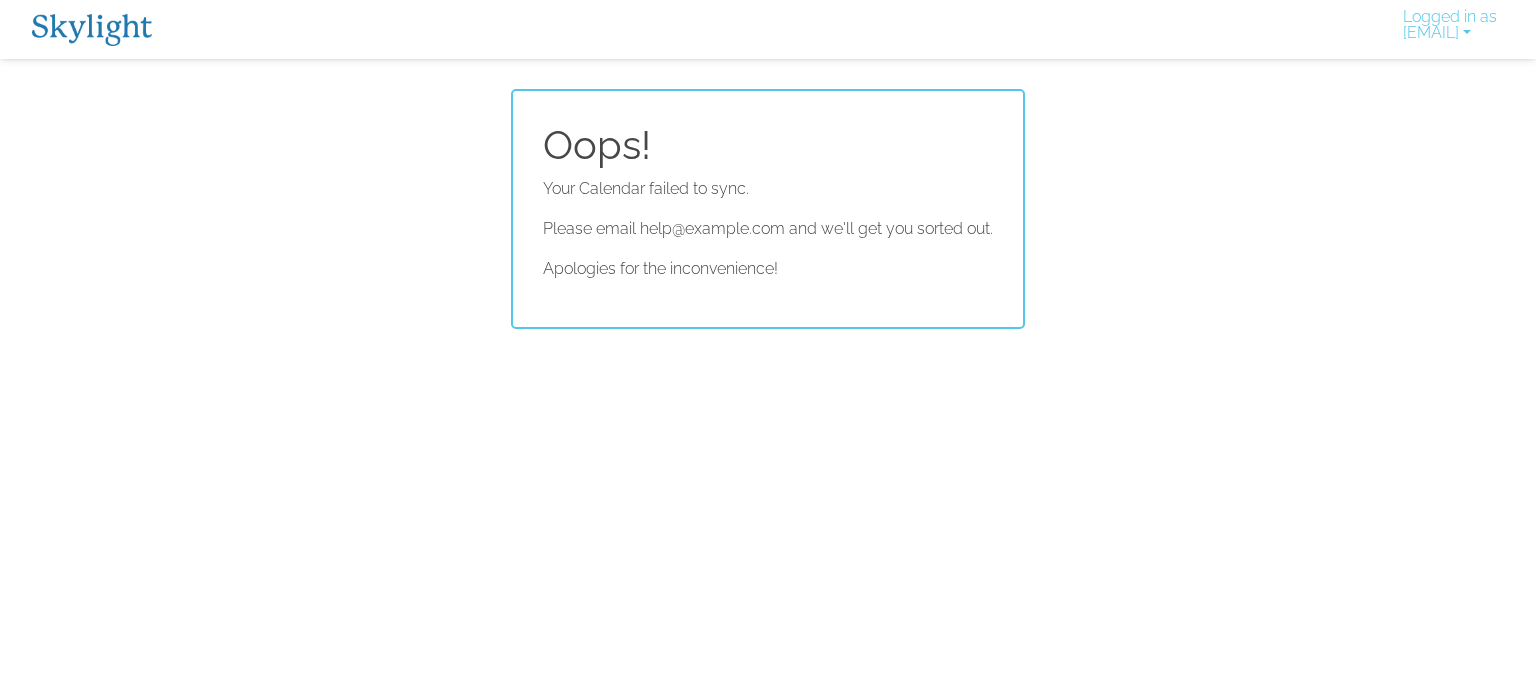 scroll, scrollTop: 0, scrollLeft: 0, axis: both 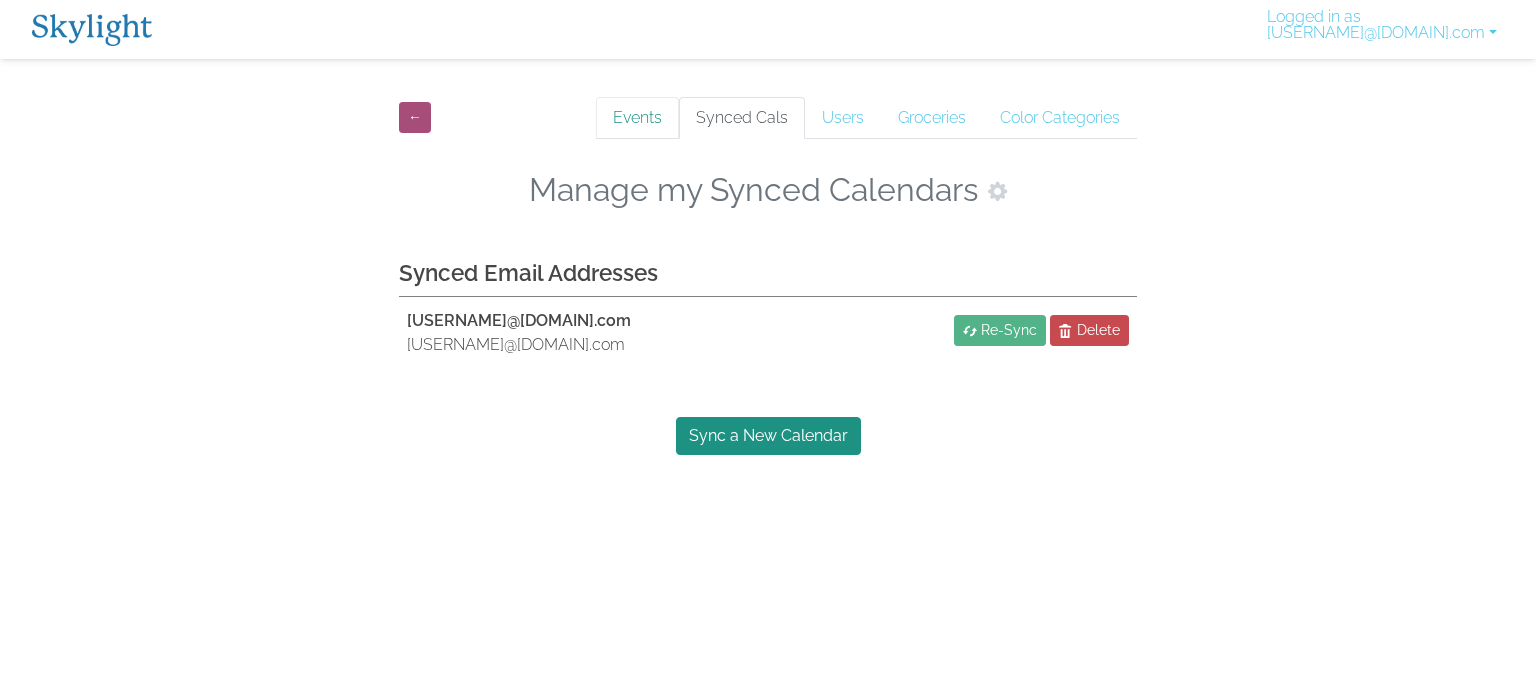 click on "Events" at bounding box center [637, 118] 